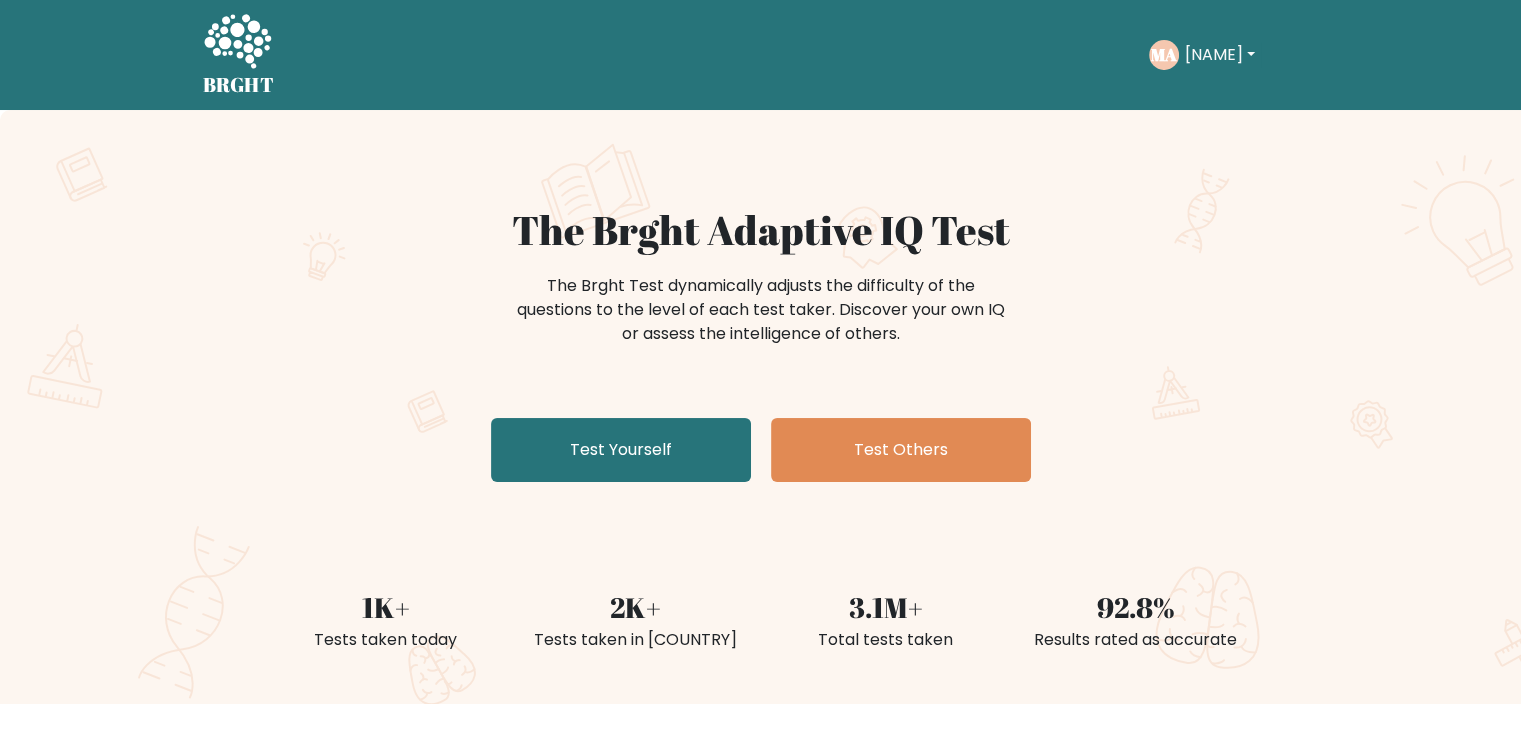 click on "The Brght Adaptive IQ Test
The Brght Test dynamically adjusts the difficulty of the questions to the level of each test taker. Discover your own IQ or assess the intelligence of others.
Test Yourself
Test Others" at bounding box center [761, 348] 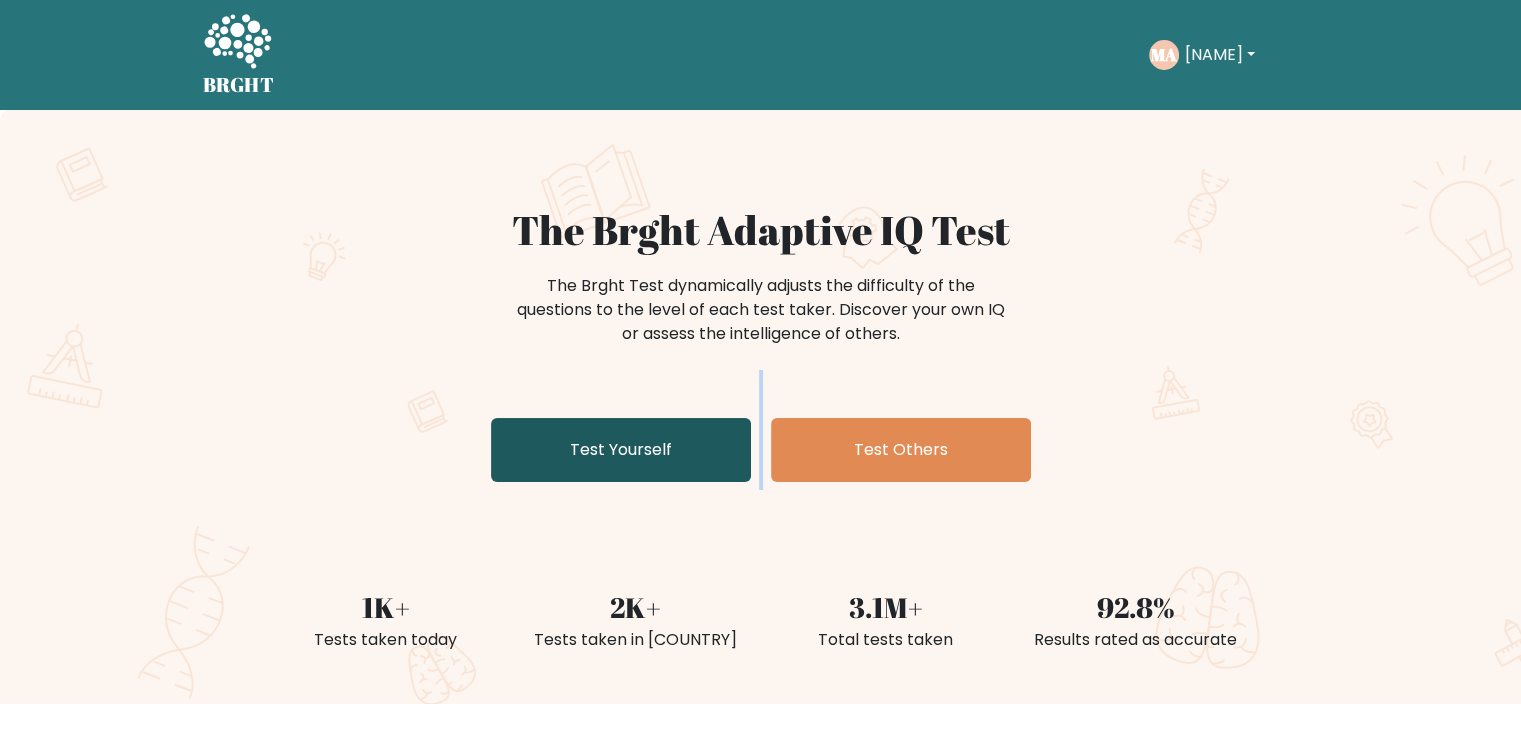 drag, startPoint x: 642, startPoint y: 409, endPoint x: 632, endPoint y: 434, distance: 26.925823 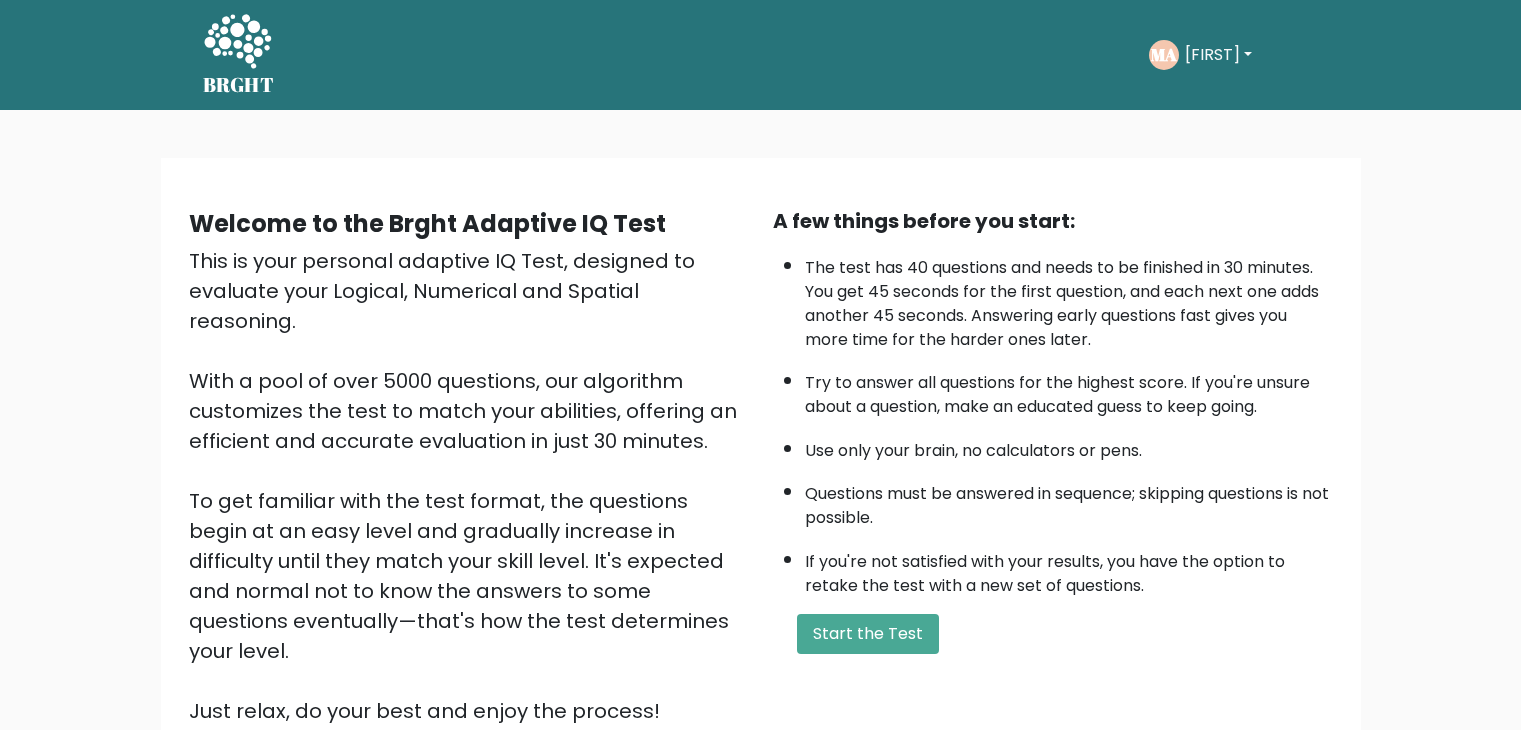 scroll, scrollTop: 0, scrollLeft: 0, axis: both 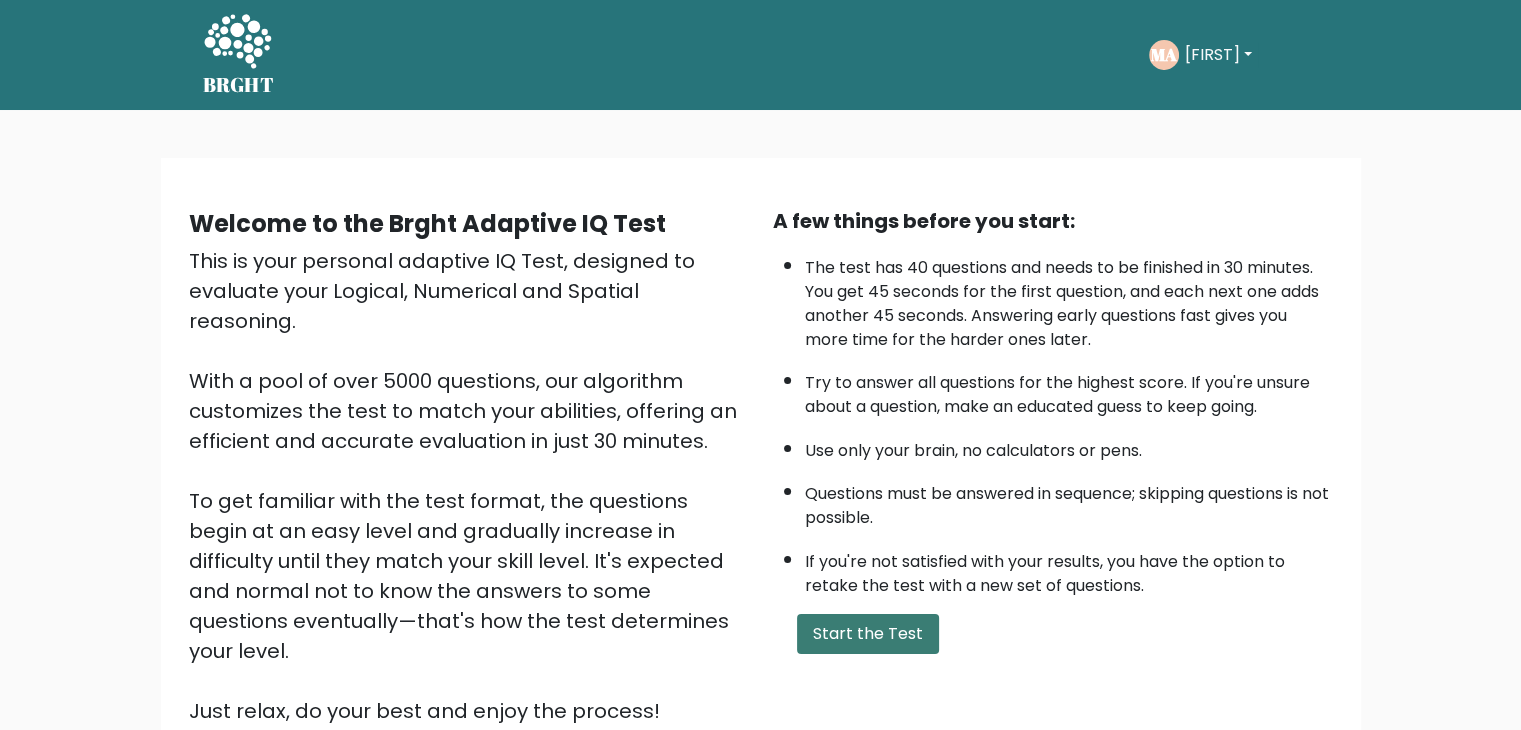 click on "Start the Test" at bounding box center [868, 634] 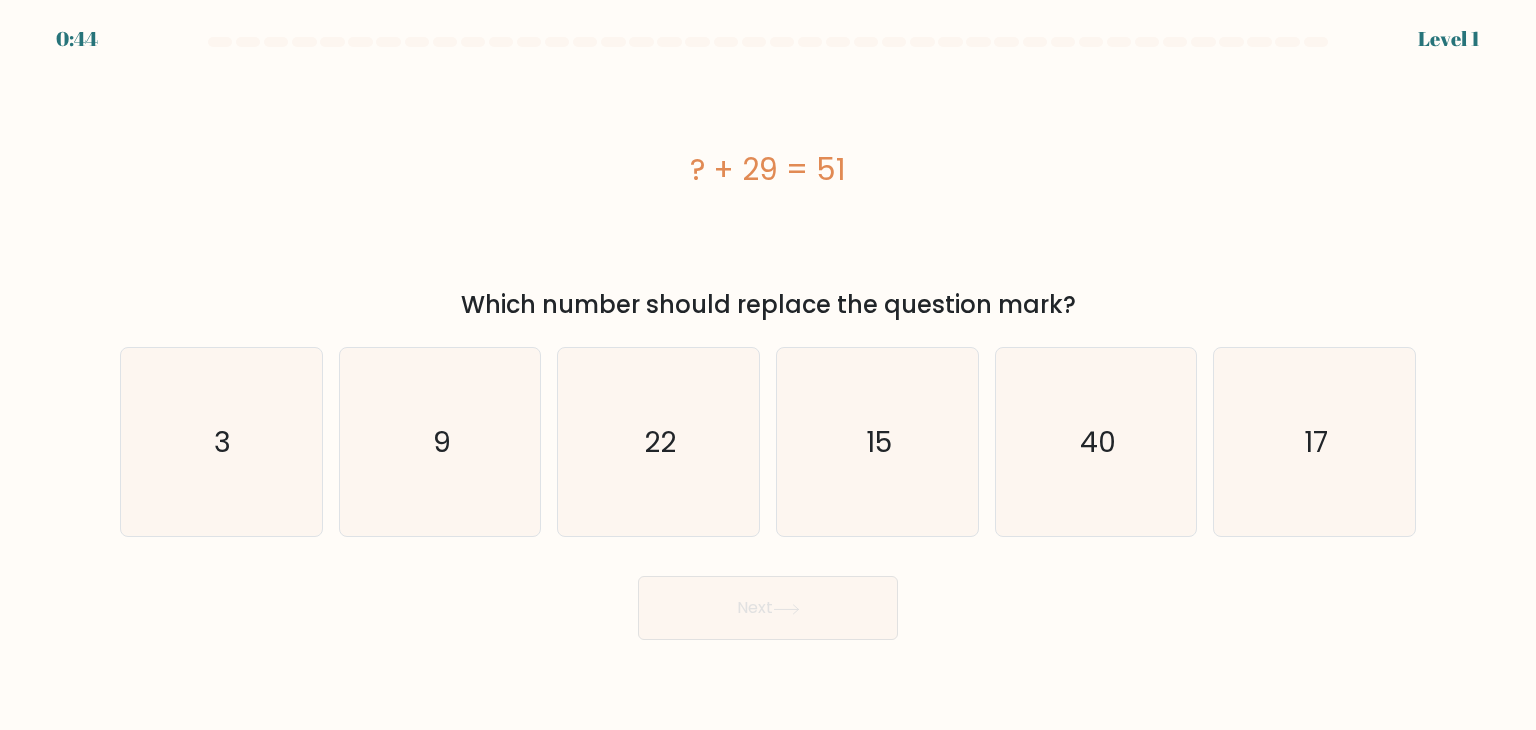 scroll, scrollTop: 0, scrollLeft: 0, axis: both 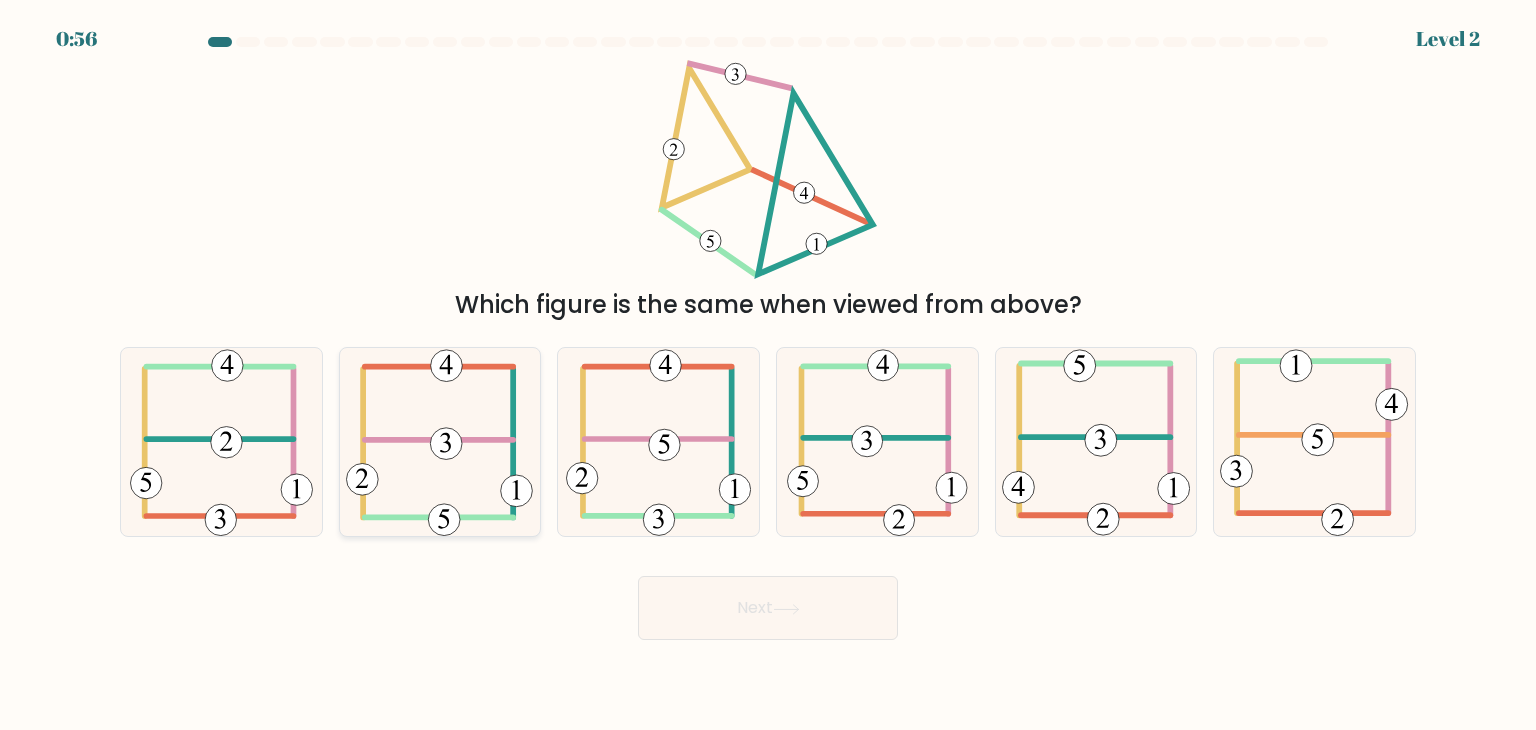 click at bounding box center [439, 442] 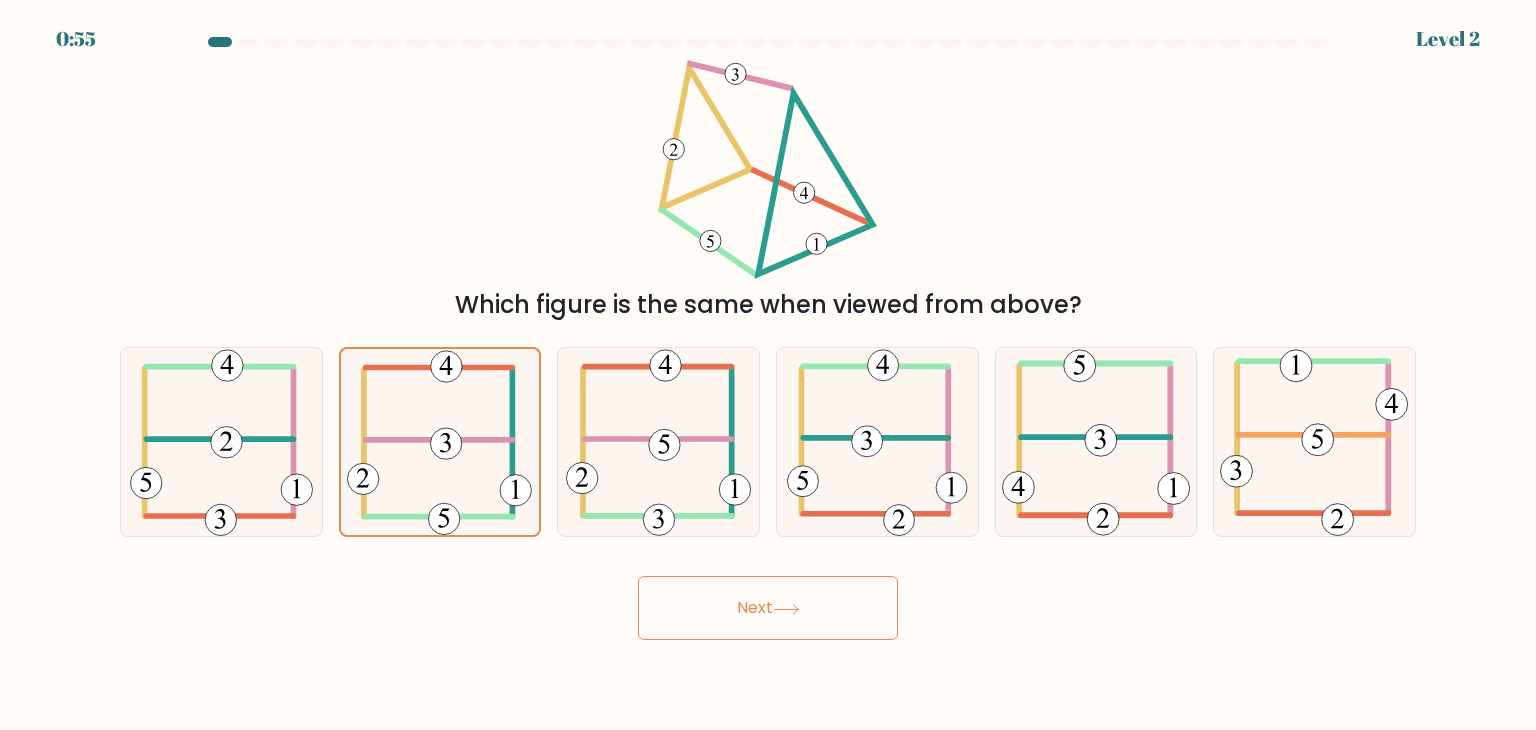click on "Next" at bounding box center (768, 608) 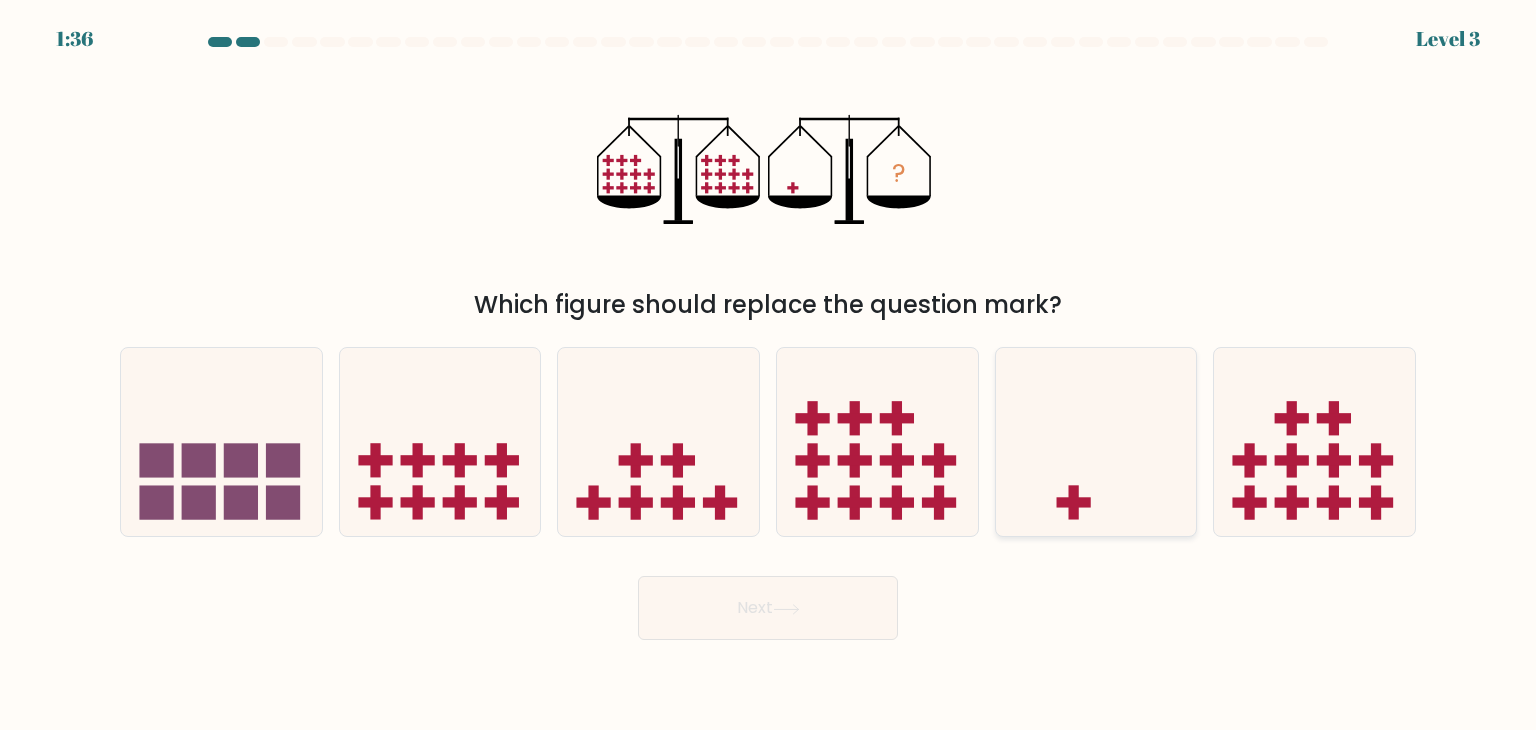 click on "e." at bounding box center [768, 370] 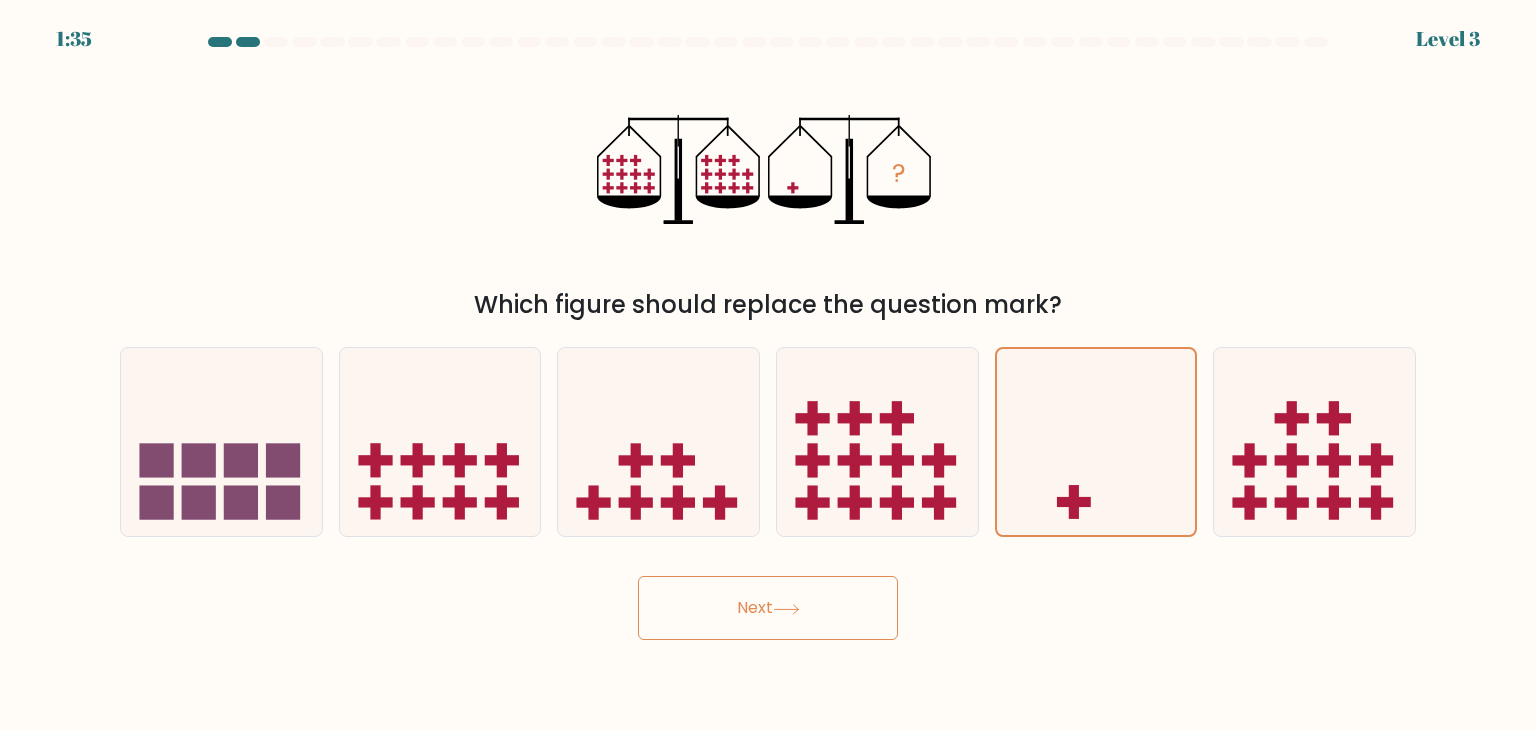 click on "Next" at bounding box center (768, 608) 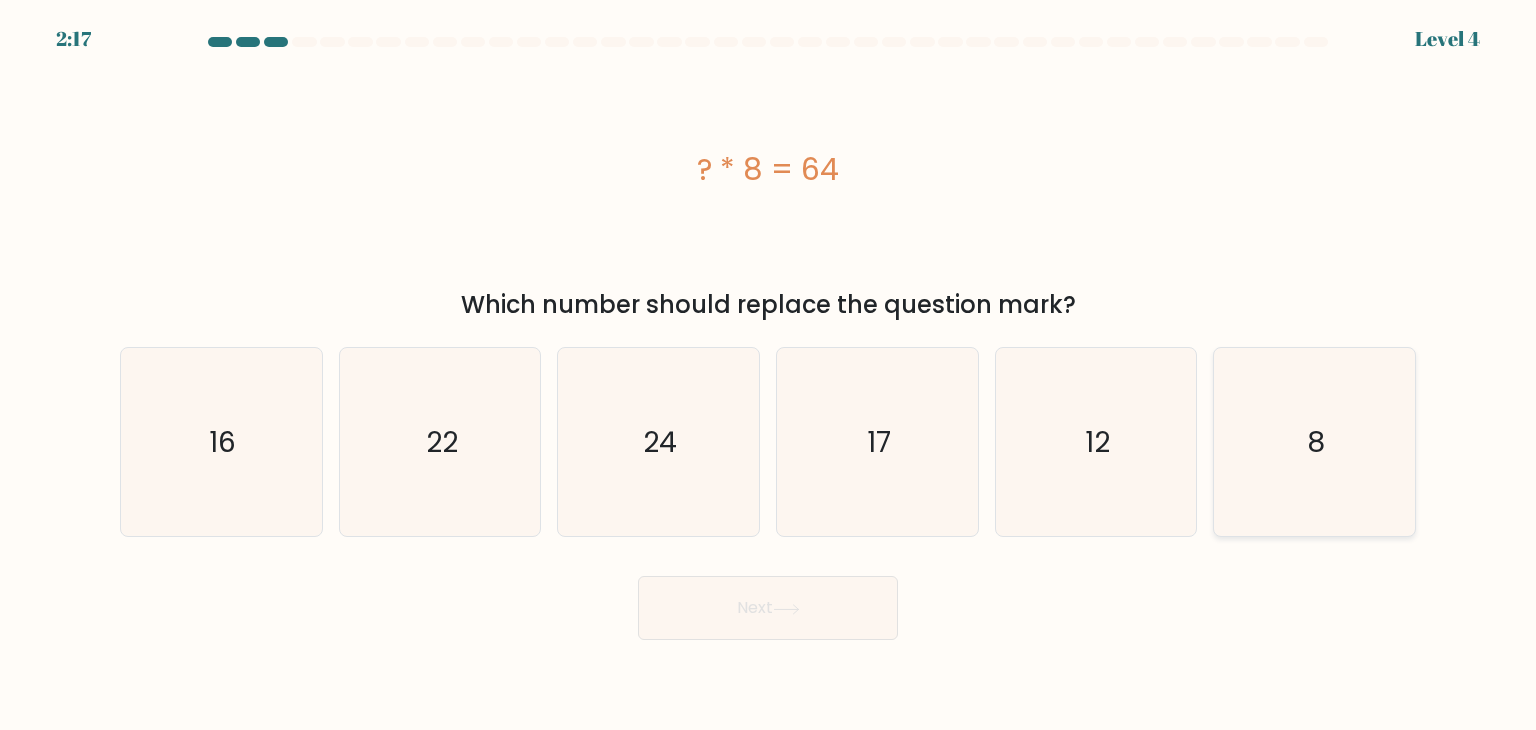 click on "8" at bounding box center (1314, 442) 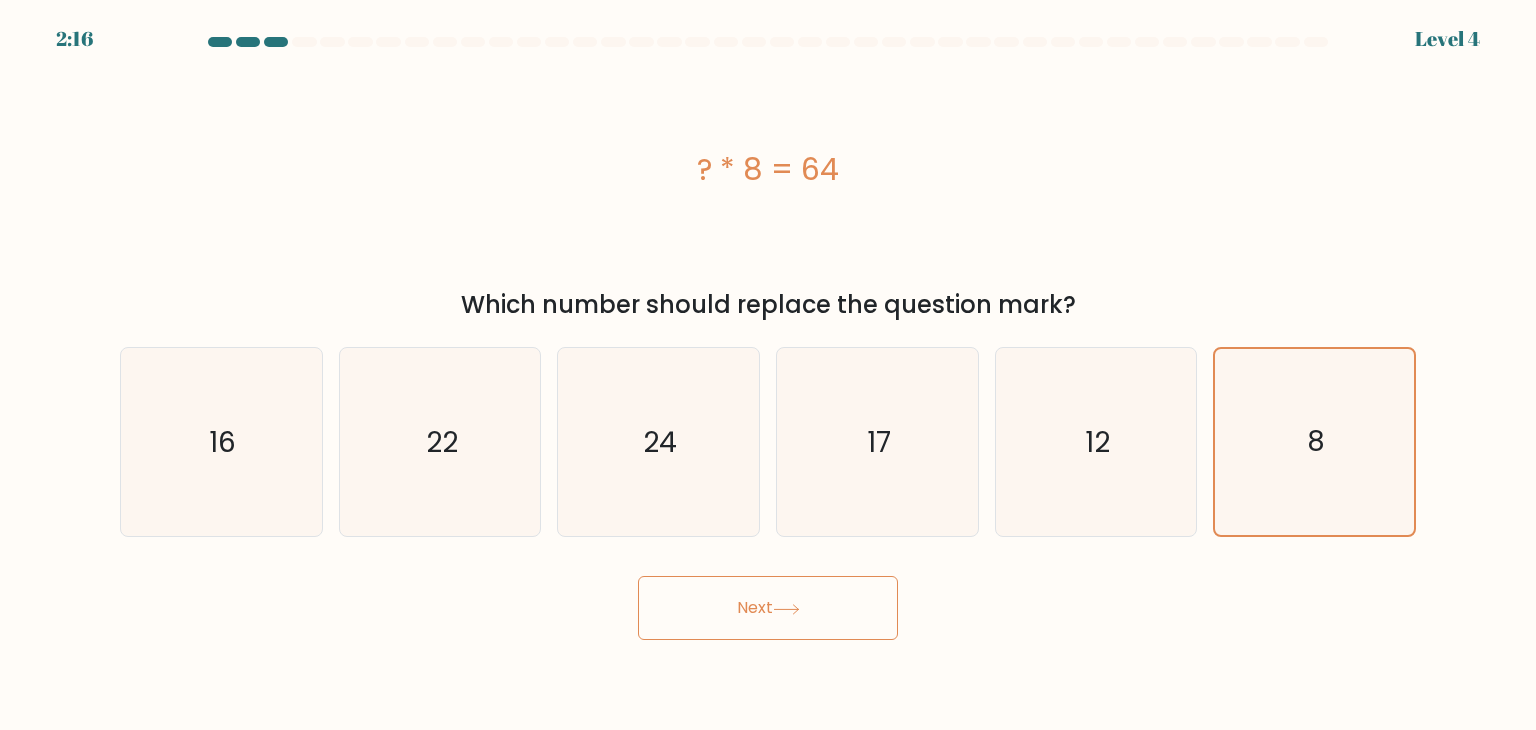 click on "Next" at bounding box center [768, 608] 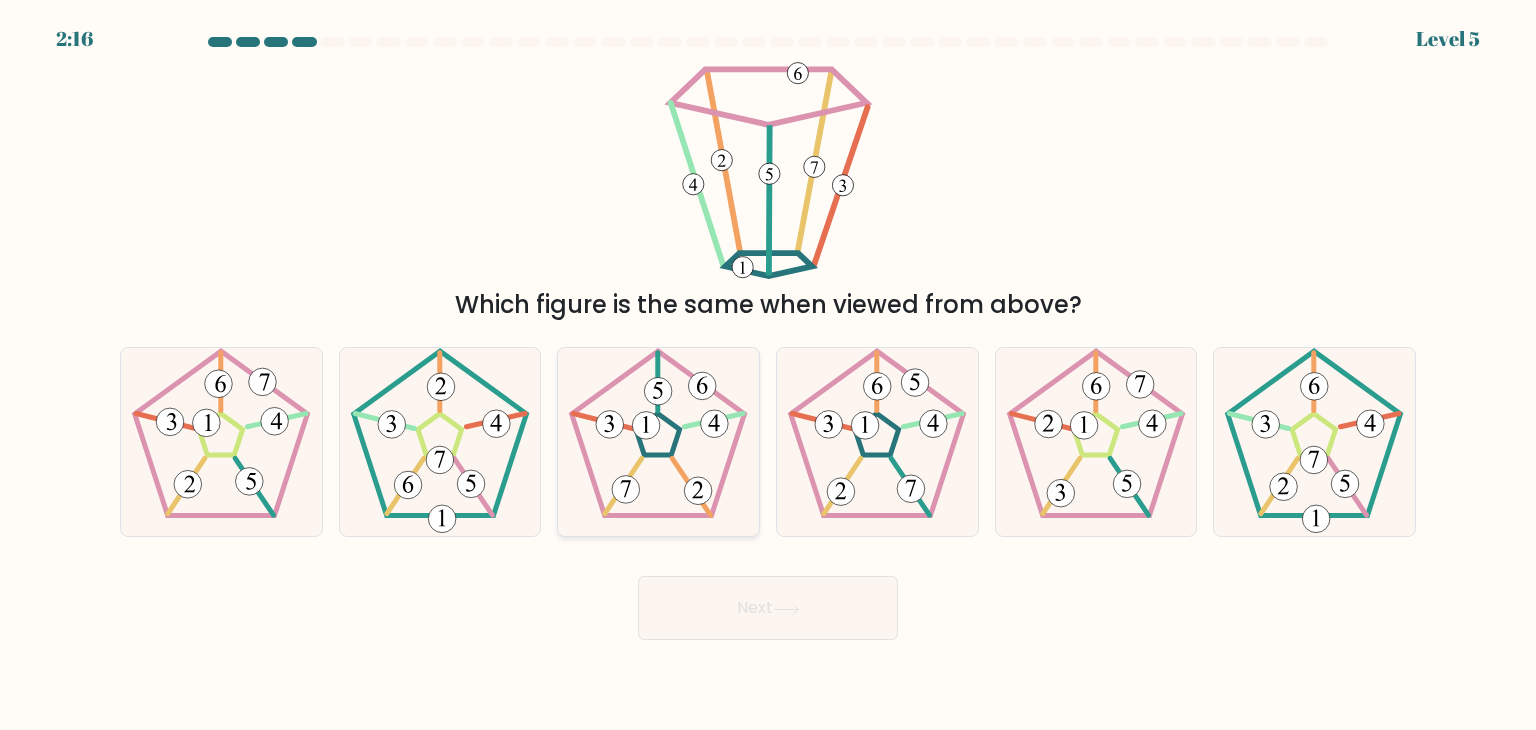 click at bounding box center (658, 442) 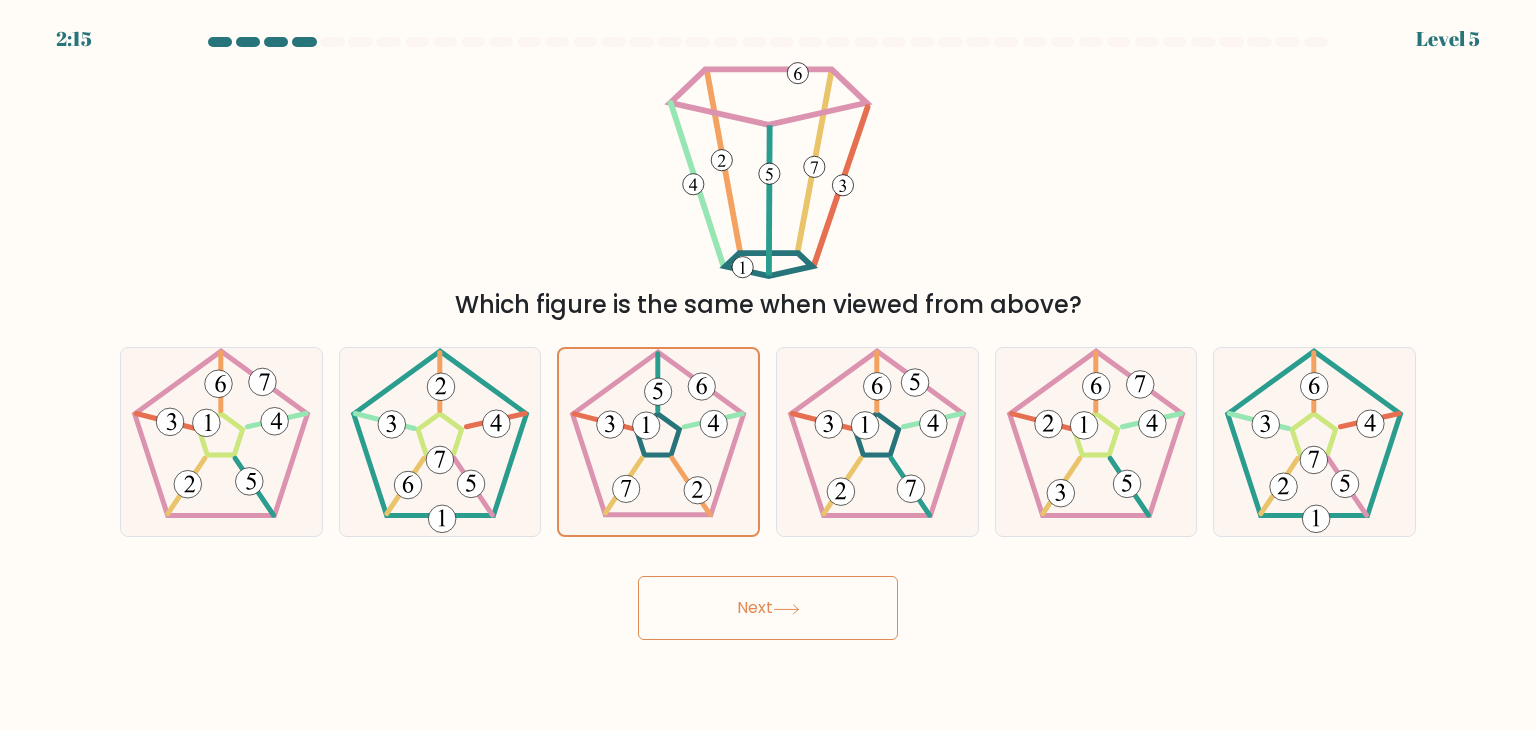 click on "Next" at bounding box center [768, 608] 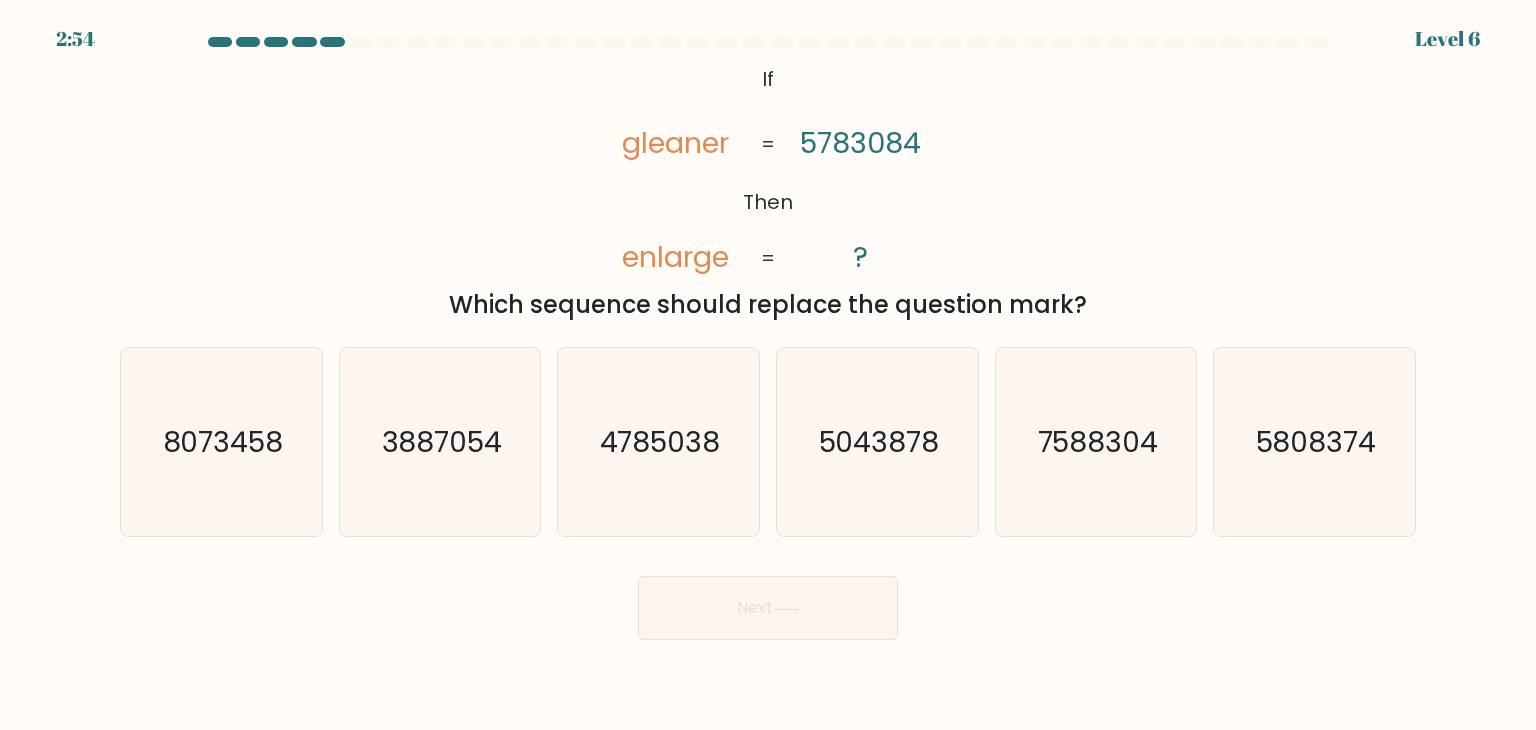 type 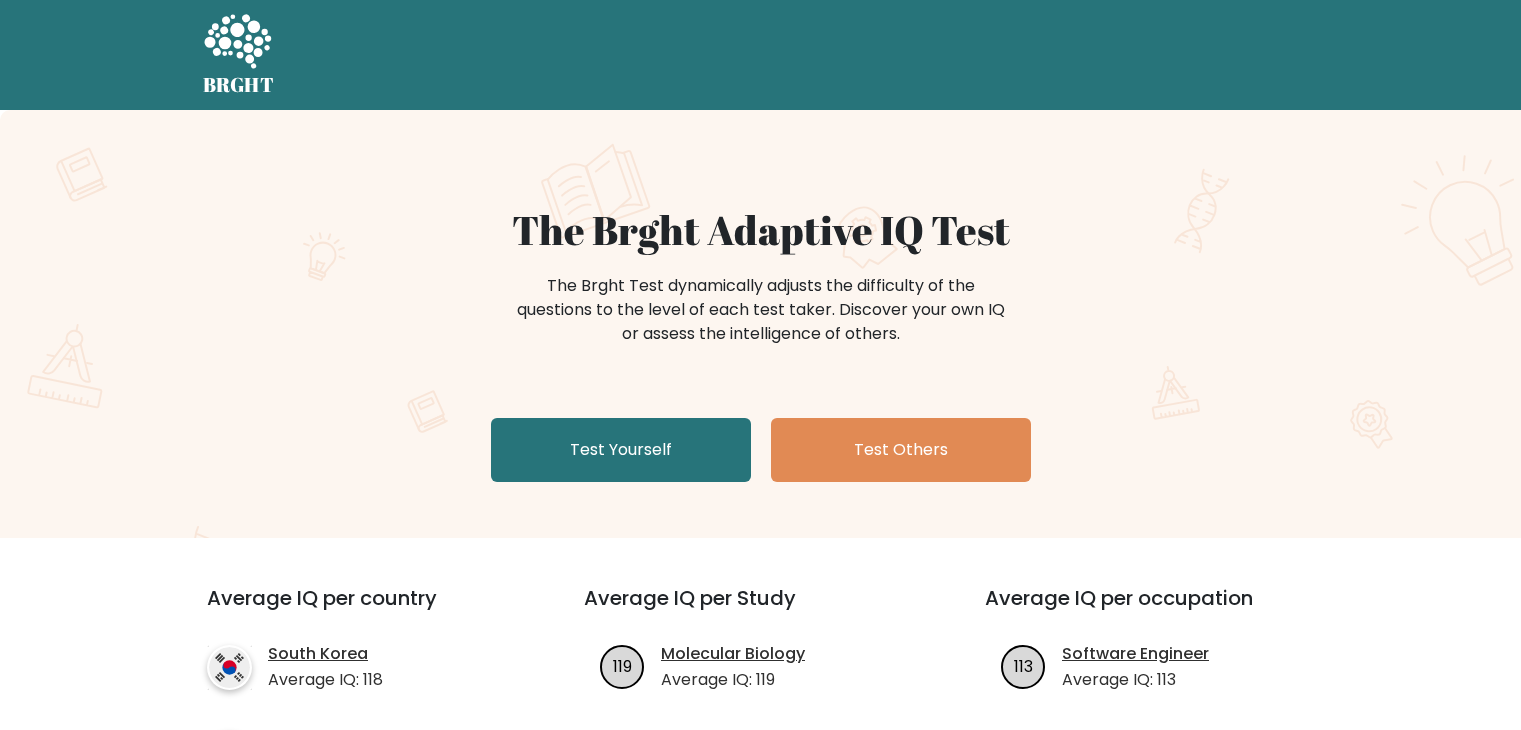 scroll, scrollTop: 0, scrollLeft: 0, axis: both 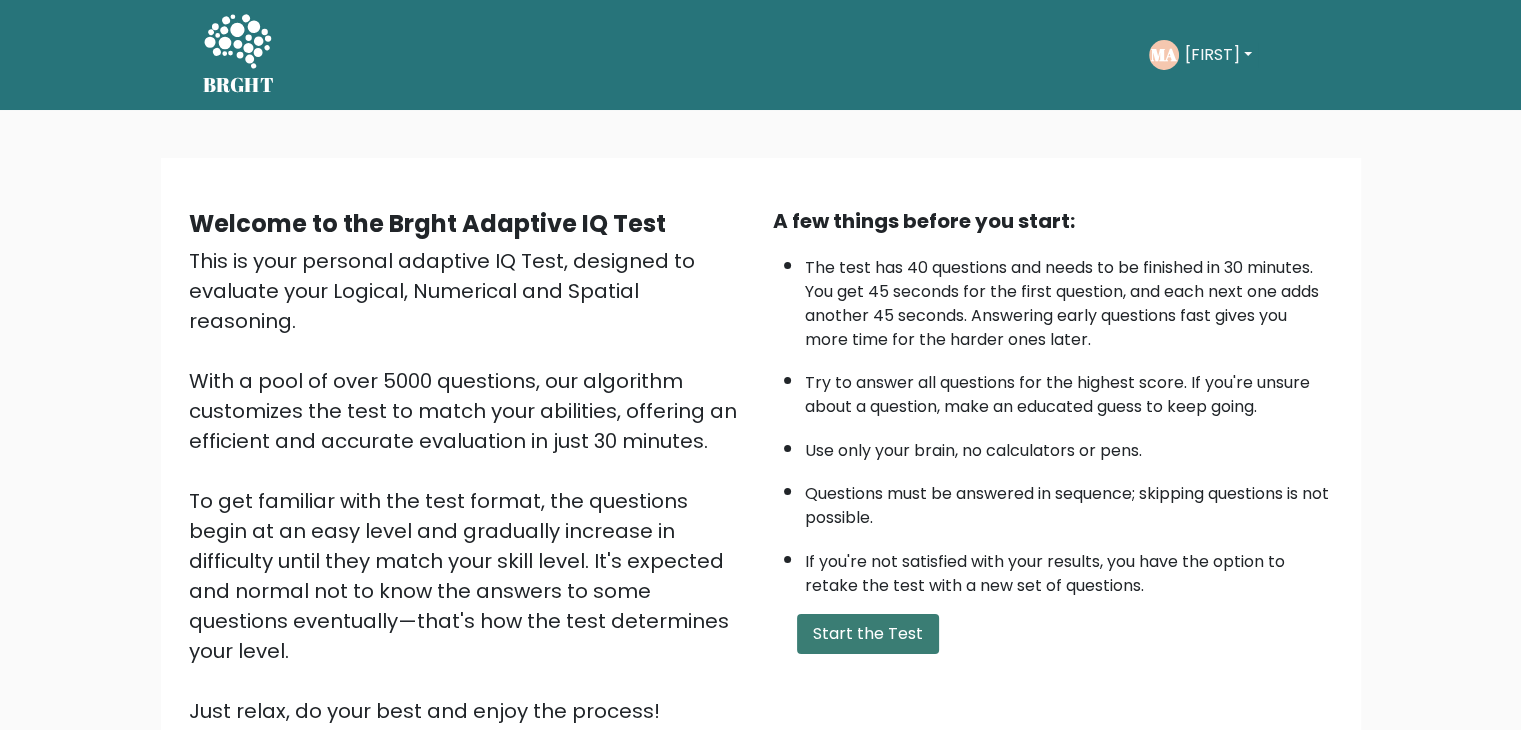 click on "Start the Test" at bounding box center (868, 634) 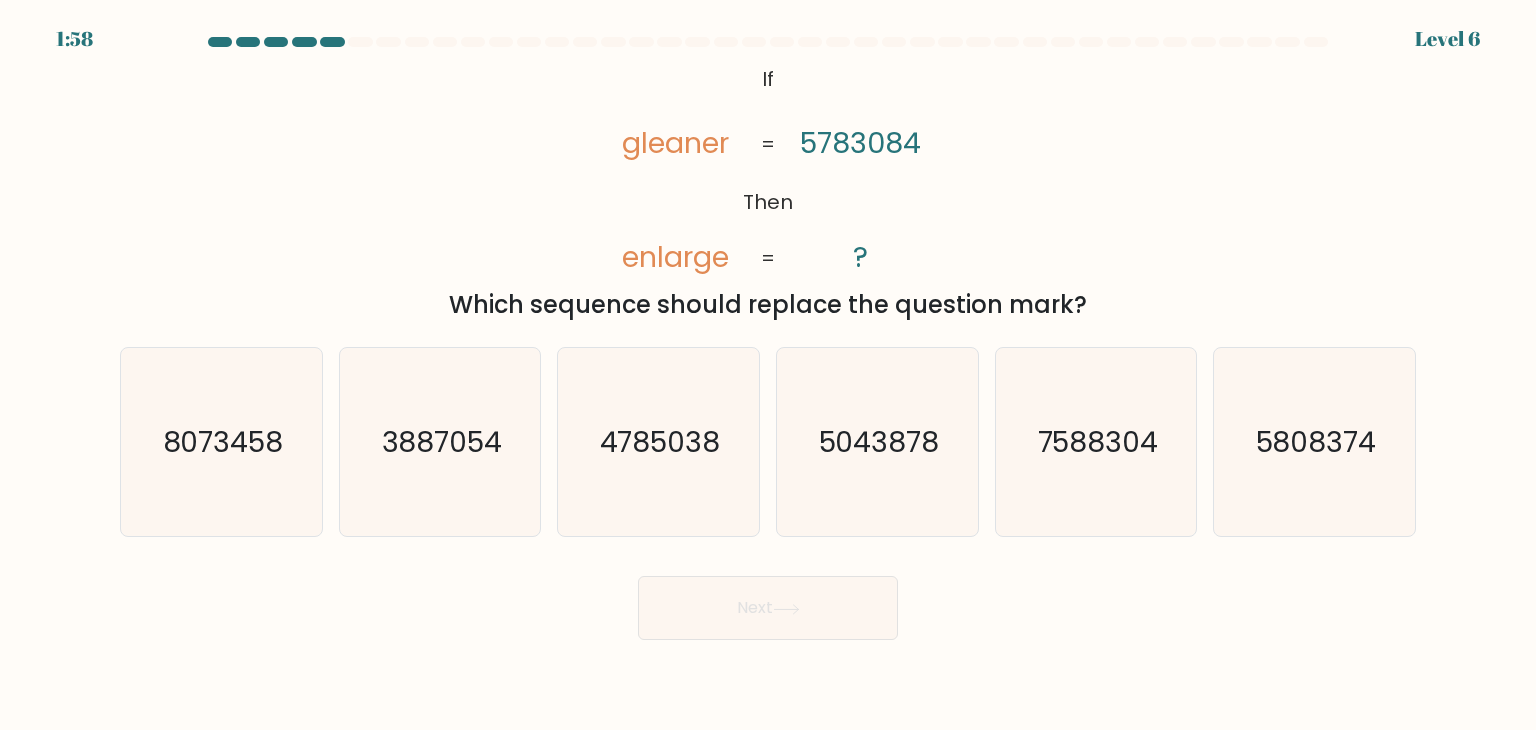 scroll, scrollTop: 0, scrollLeft: 0, axis: both 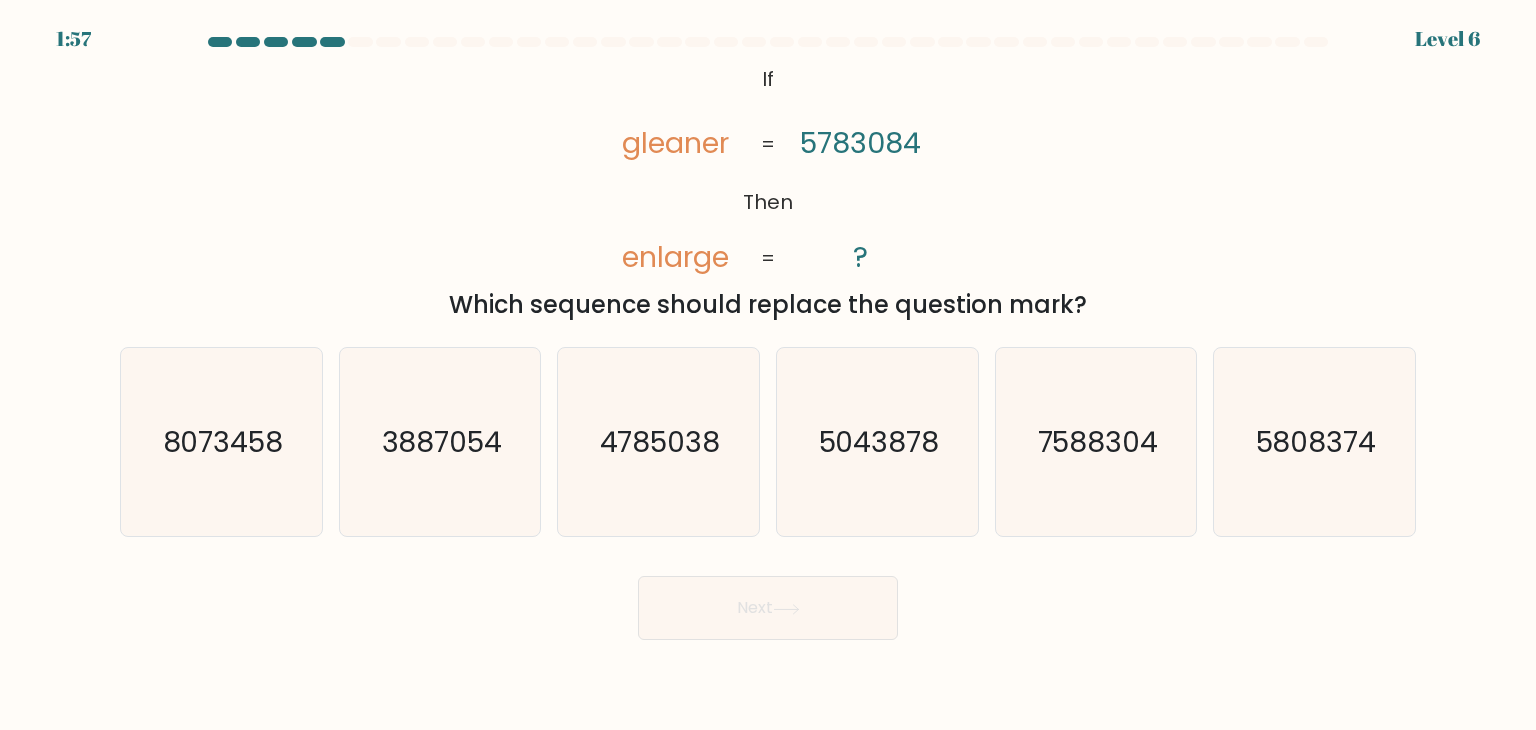 click on "@import url('https://fonts.googleapis.com/css?family=Abril+Fatface:400,100,100italic,300,300italic,400italic,500,500italic,700,700italic,900,900italic'); If Then gleaner enlarge [NUMBER] ? = =" at bounding box center (768, 169) 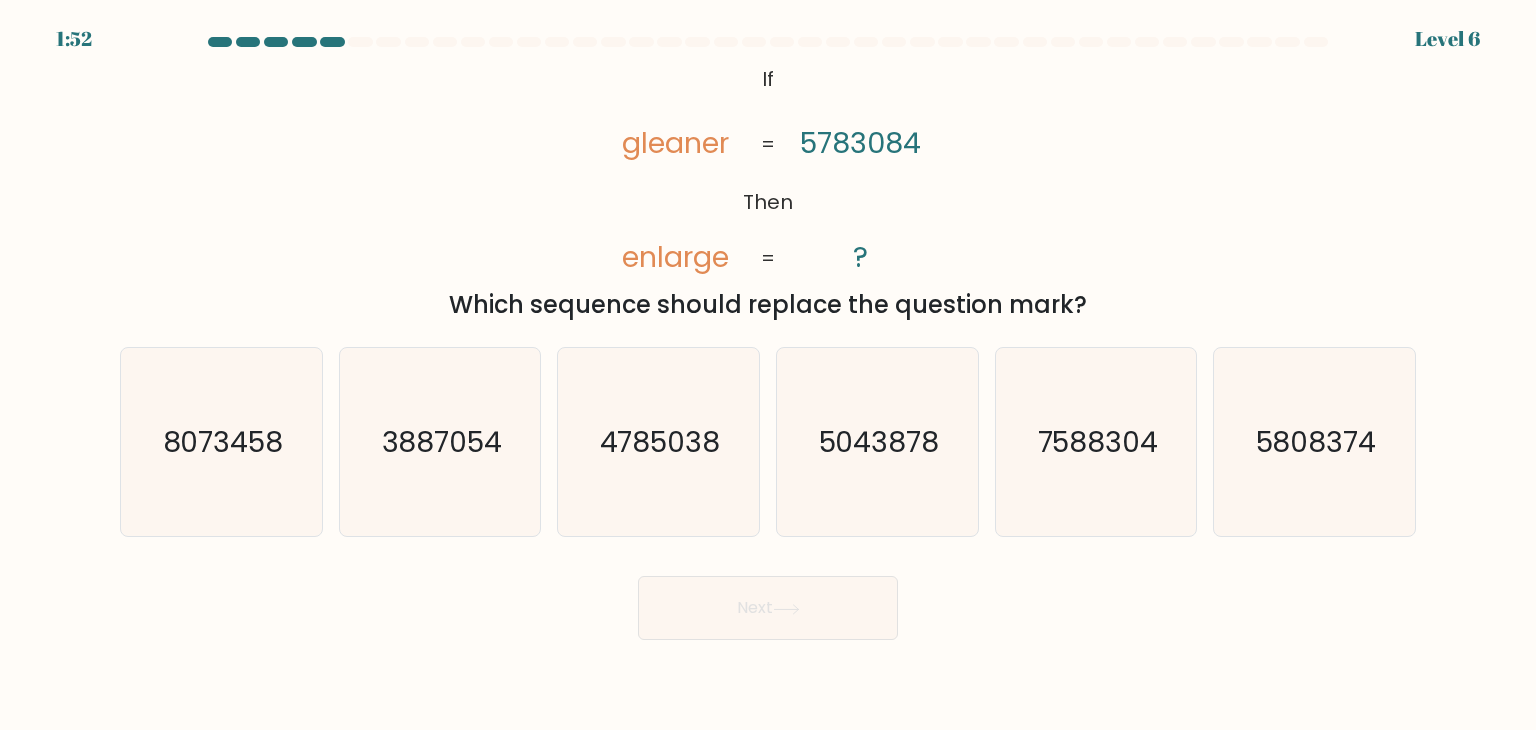click on "@import url('https://fonts.googleapis.com/css?family=Abril+Fatface:400,100,100italic,300,300italic,400italic,500,500italic,700,700italic,900,900italic');           If       Then       gleaner       enlarge       5783084       ?       =       =
Which sequence should replace the question mark?" at bounding box center [768, 191] 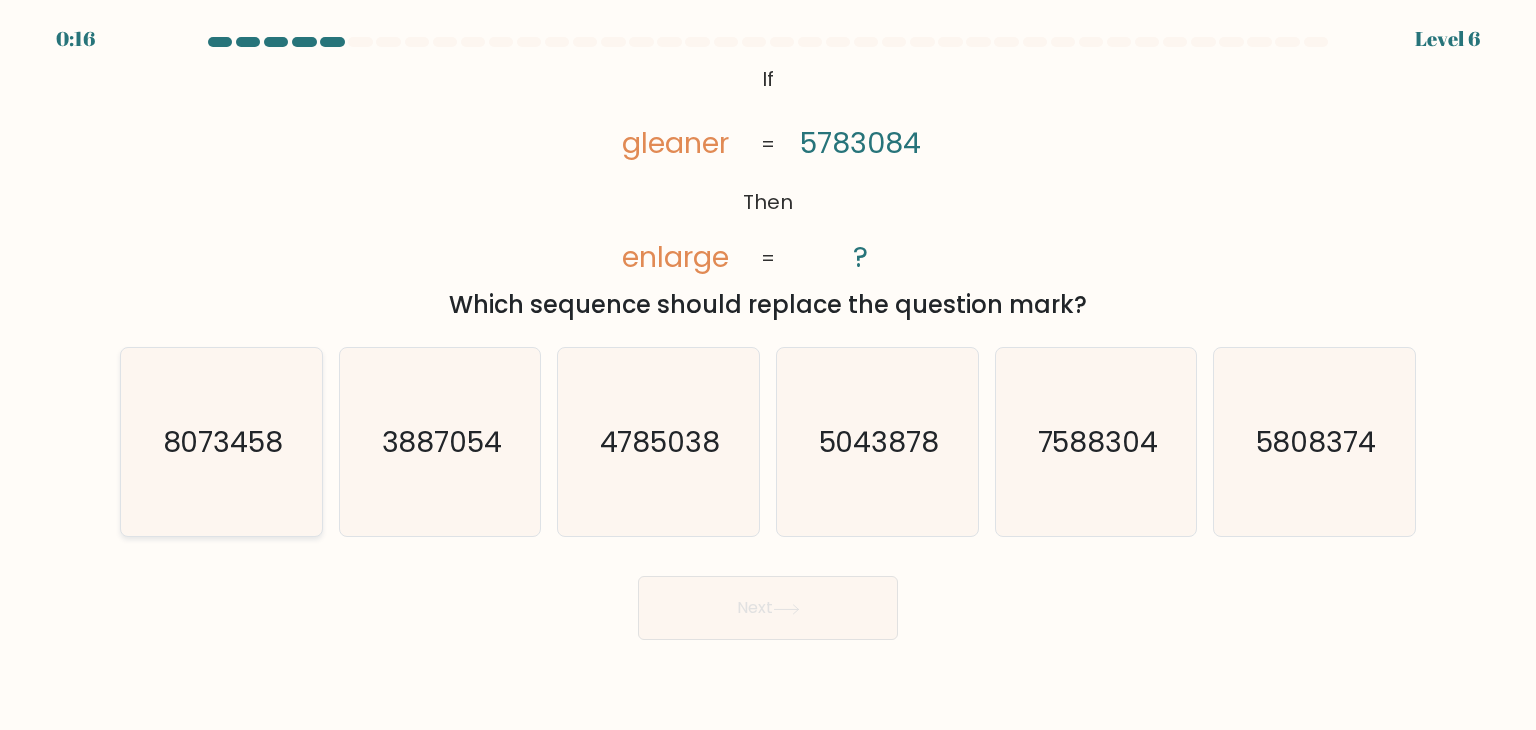click on "8073458" at bounding box center [221, 442] 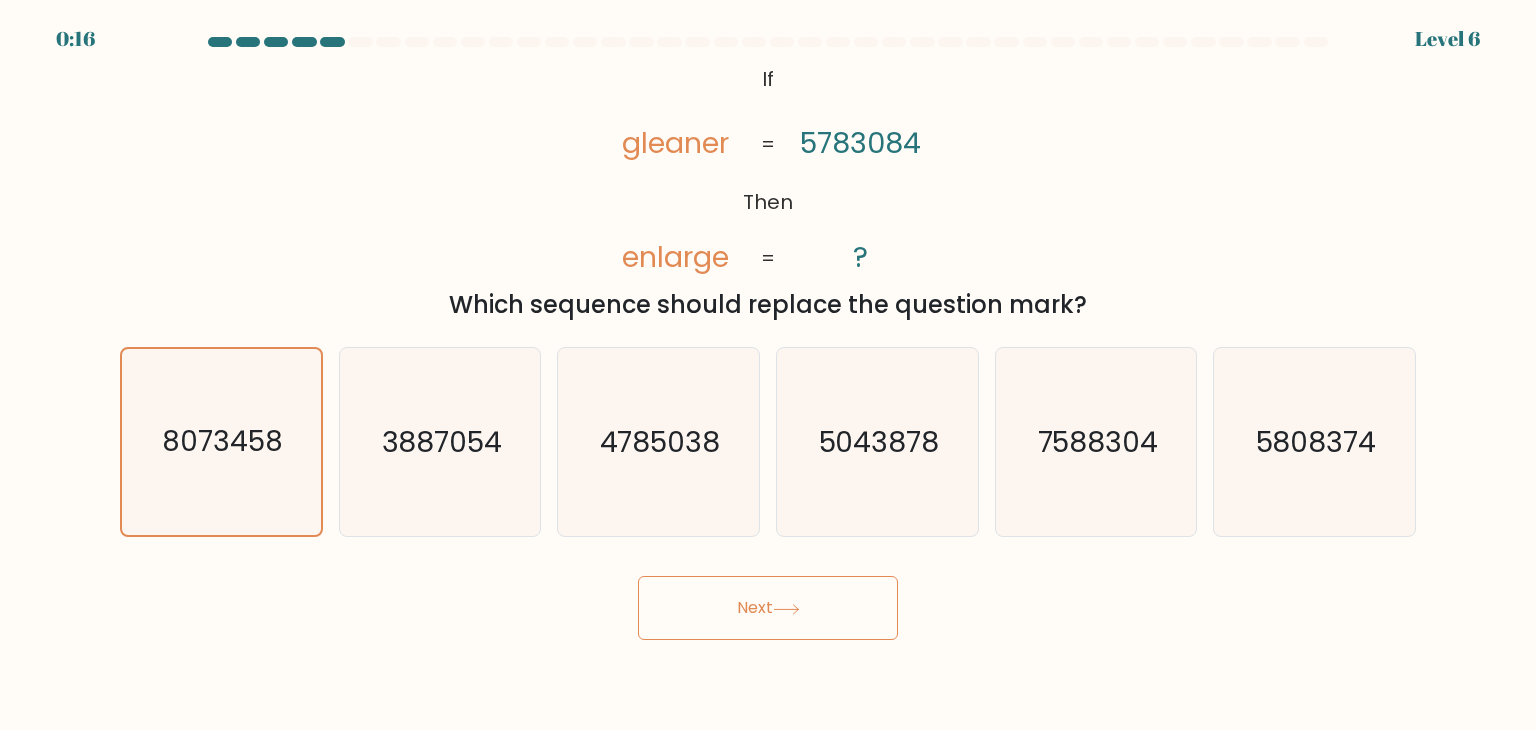 click on "Next" at bounding box center (768, 608) 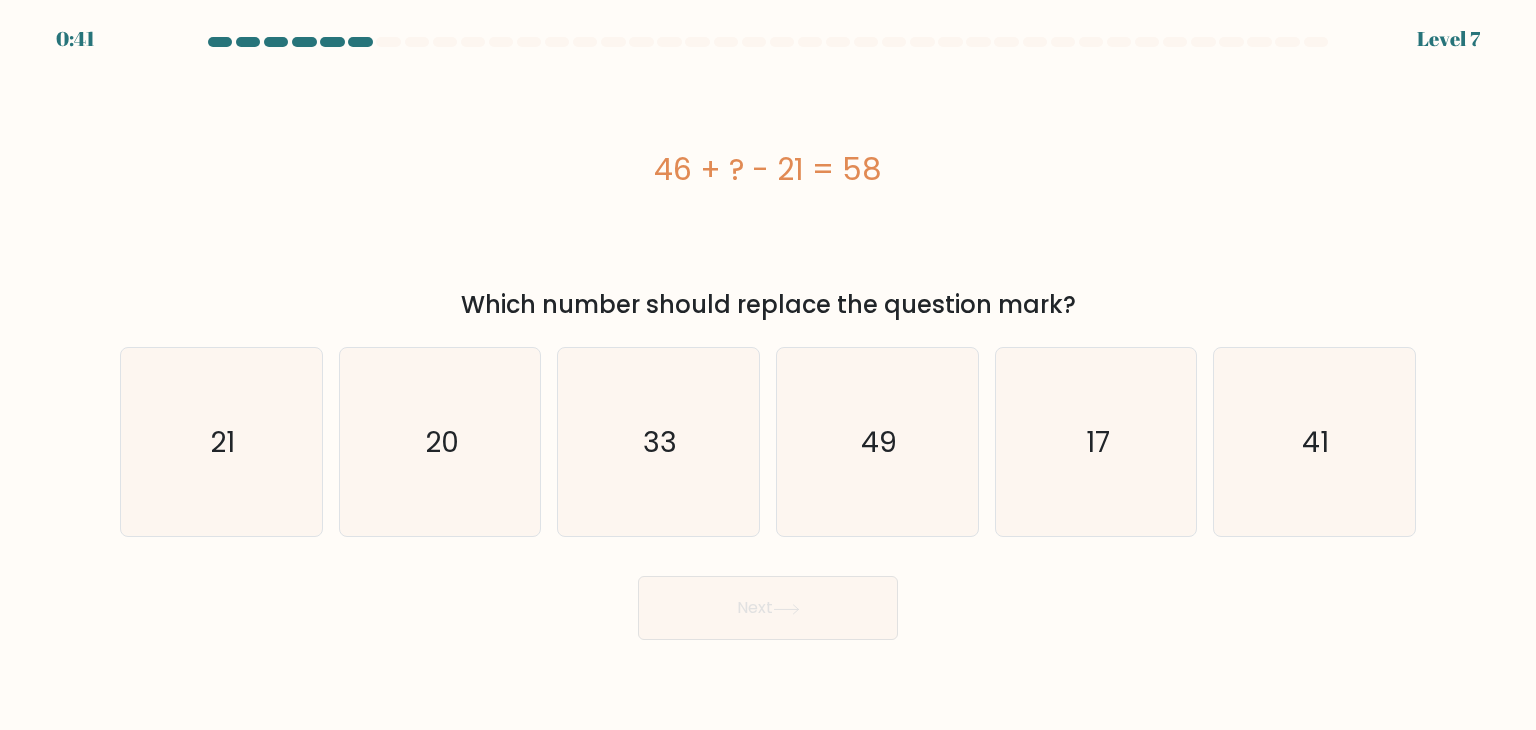 click on "33" at bounding box center (658, 442) 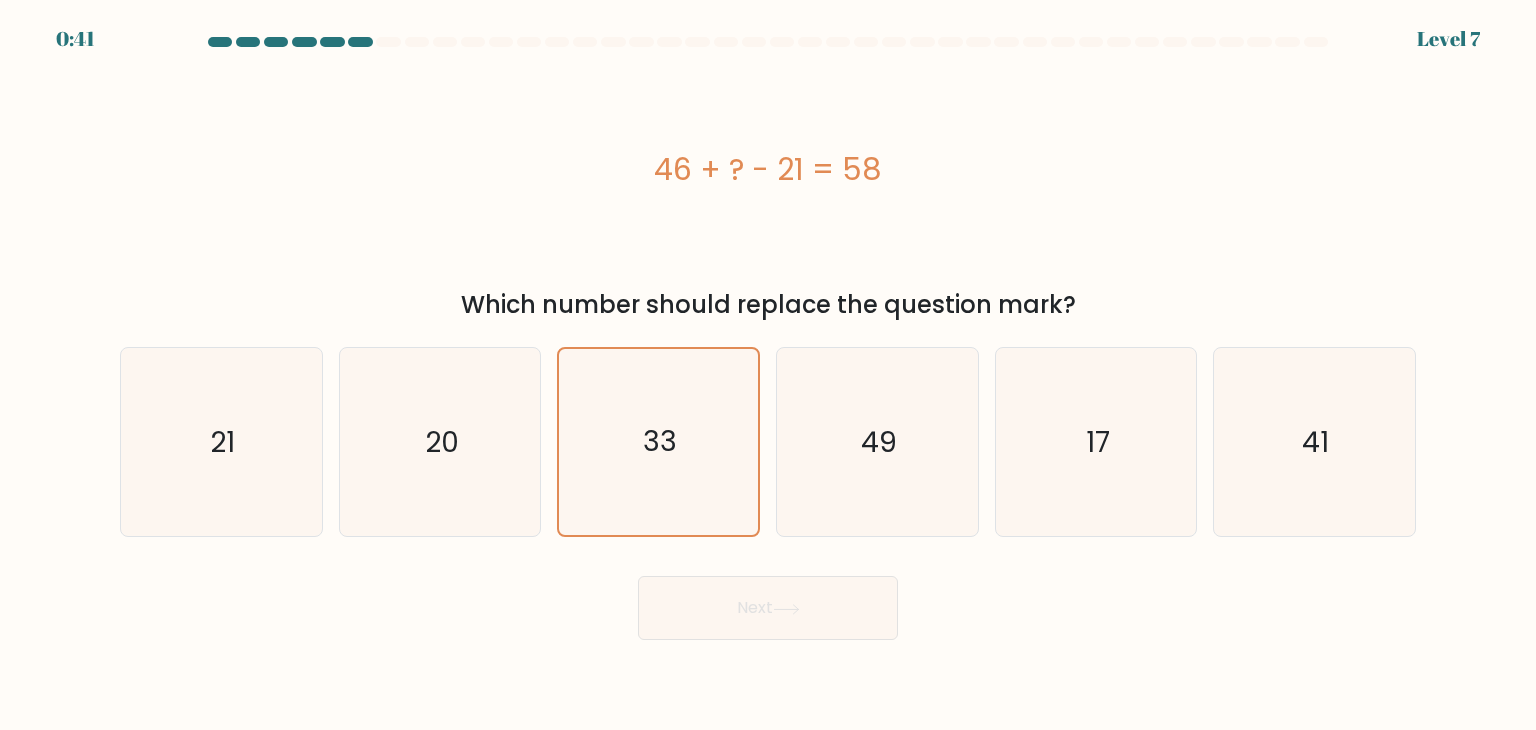 click on "Next" at bounding box center [768, 608] 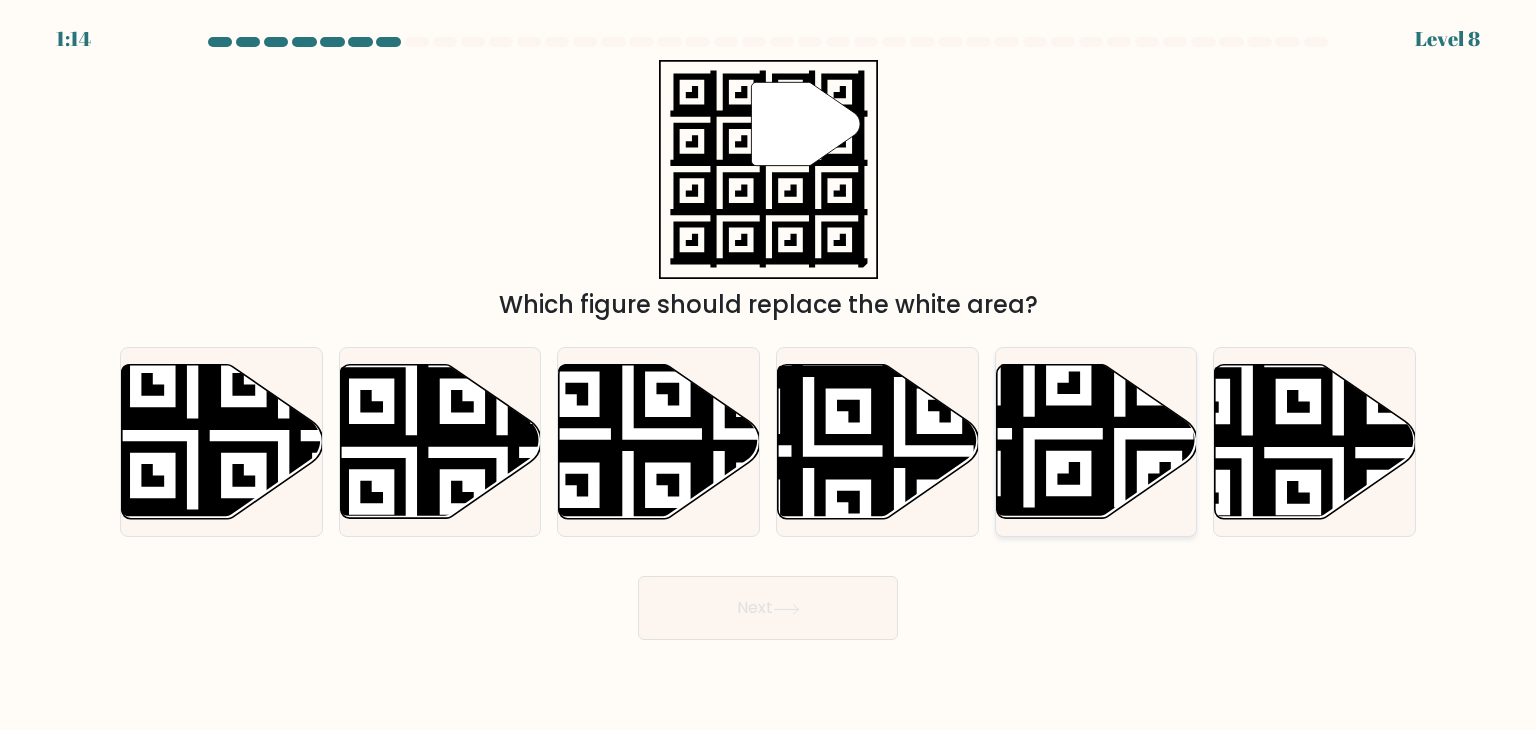 click at bounding box center [1096, 442] 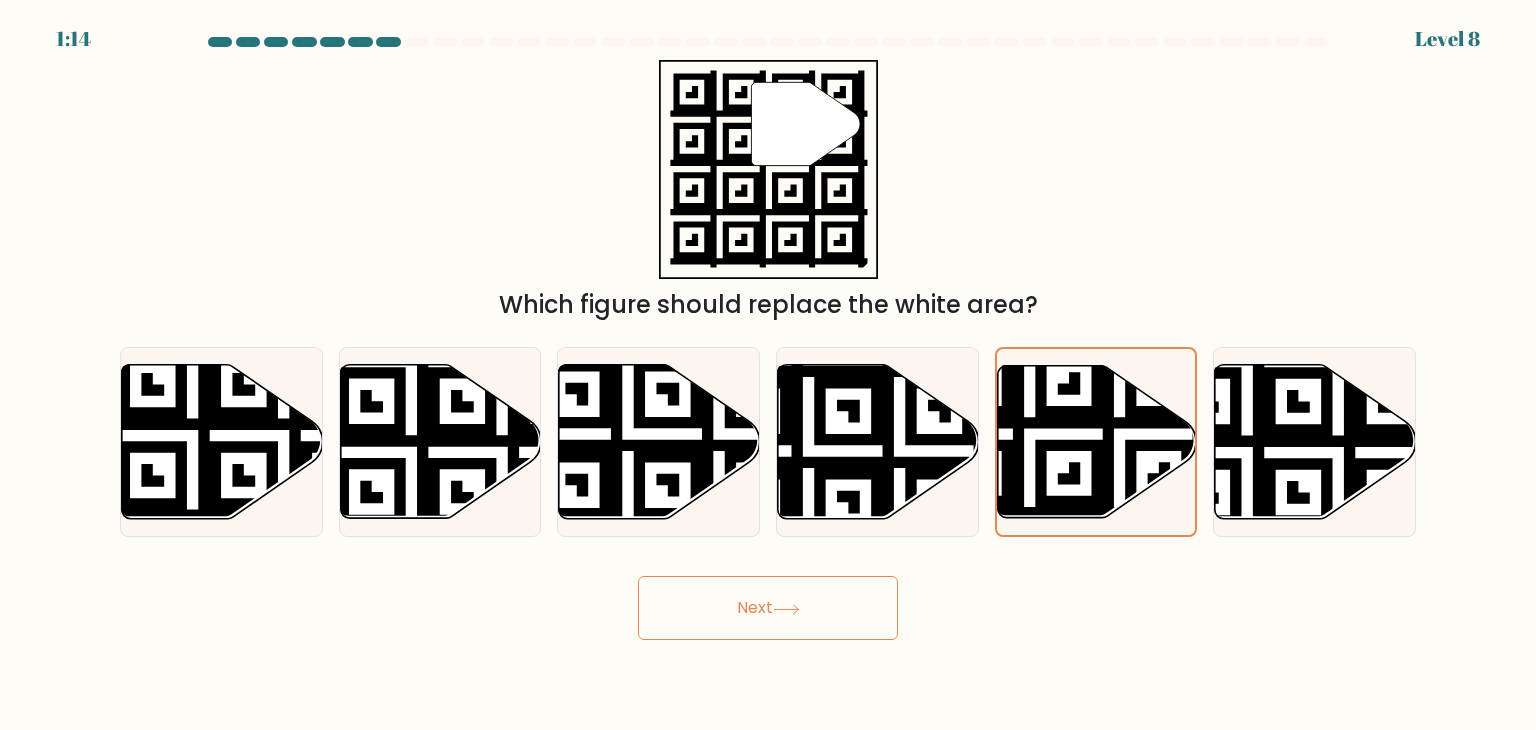 click on "Next" at bounding box center (768, 608) 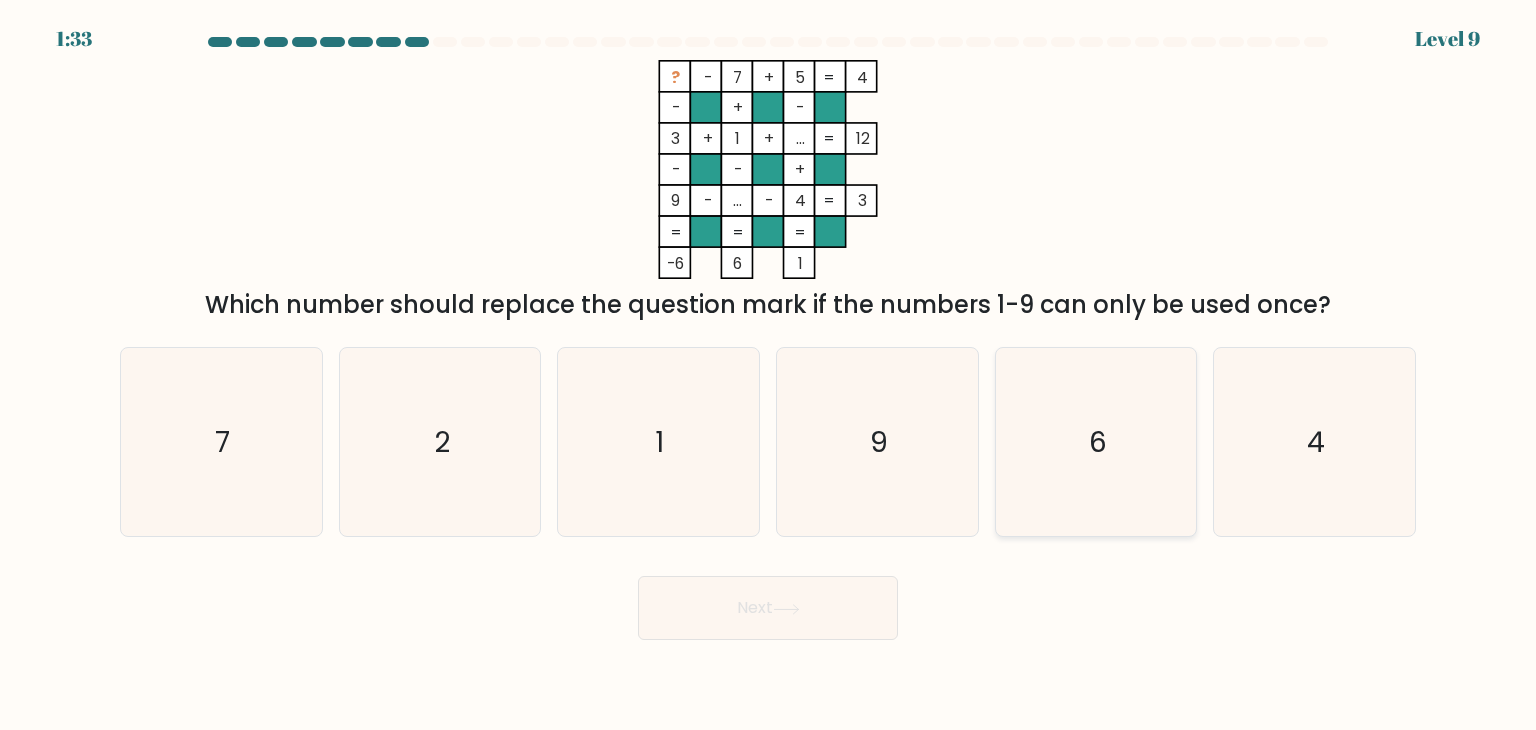 click on "6" at bounding box center [1098, 442] 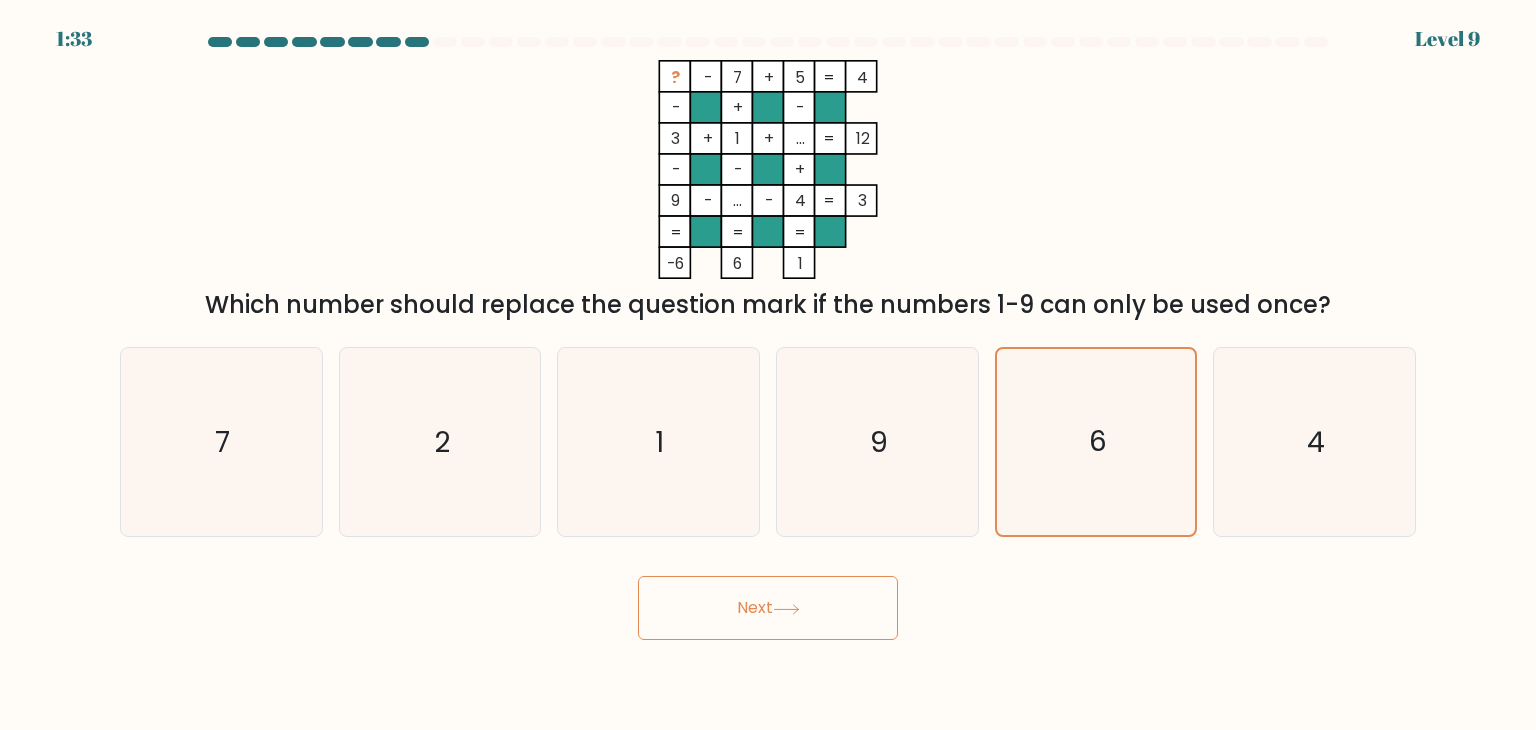 click on "Next" at bounding box center (768, 608) 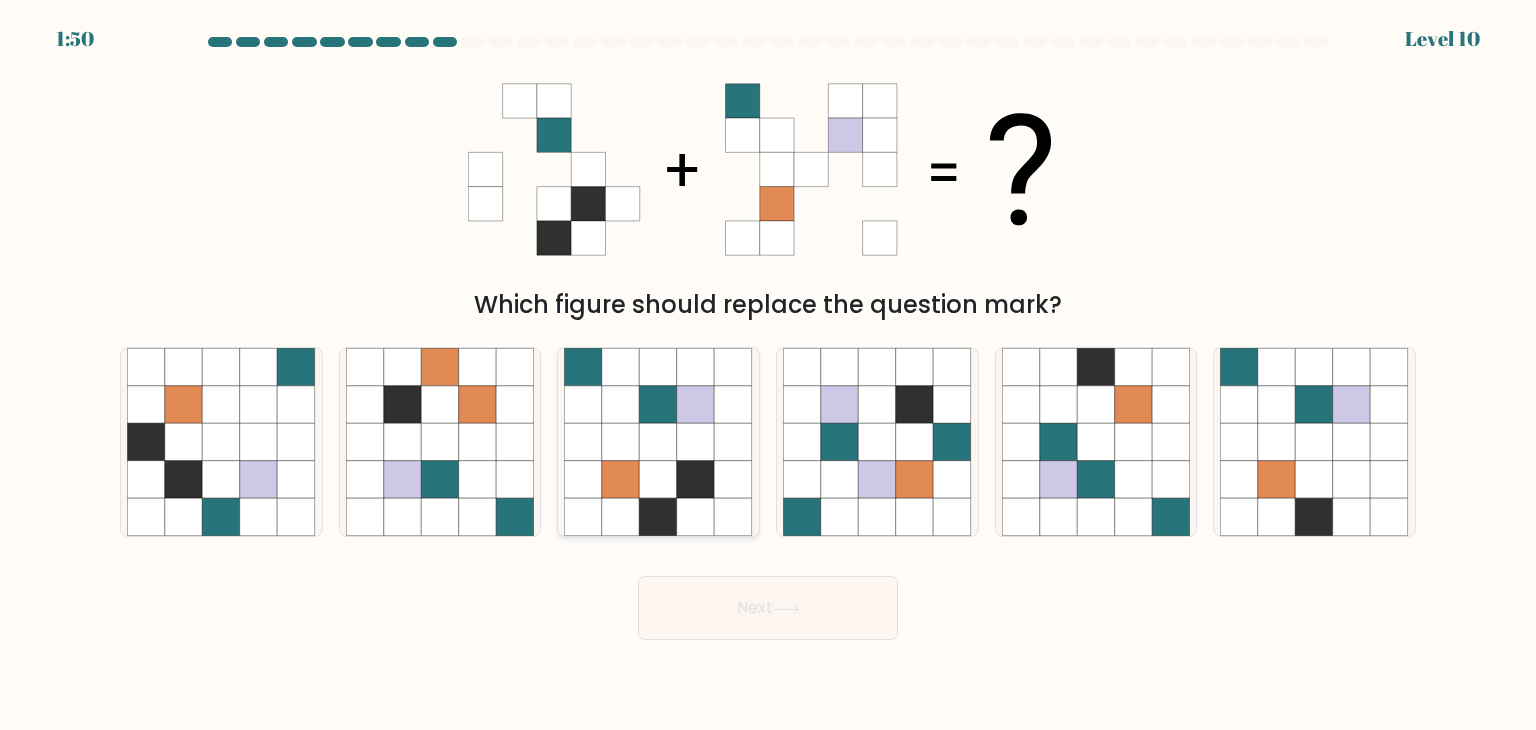 click at bounding box center (621, 518) 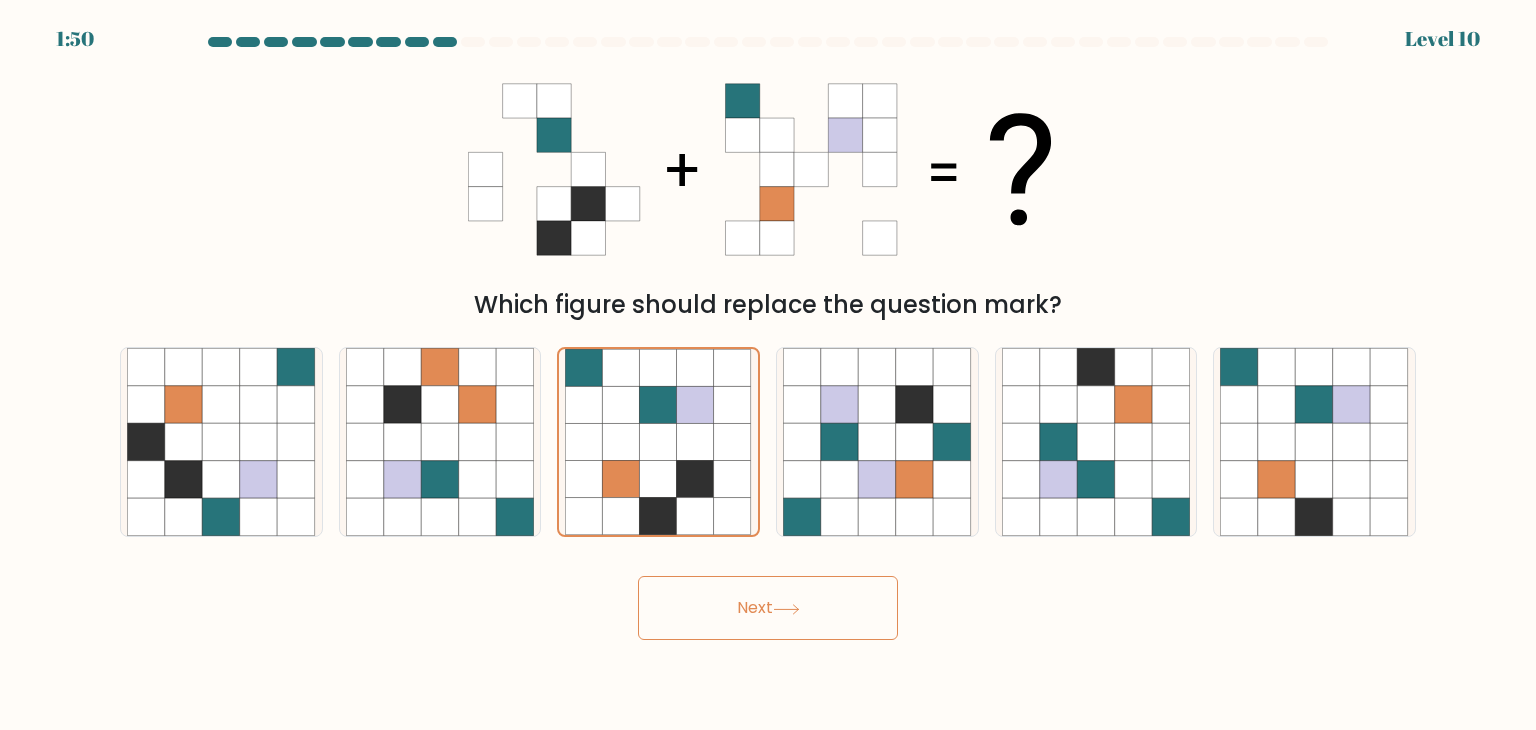 click on "Next" at bounding box center (768, 608) 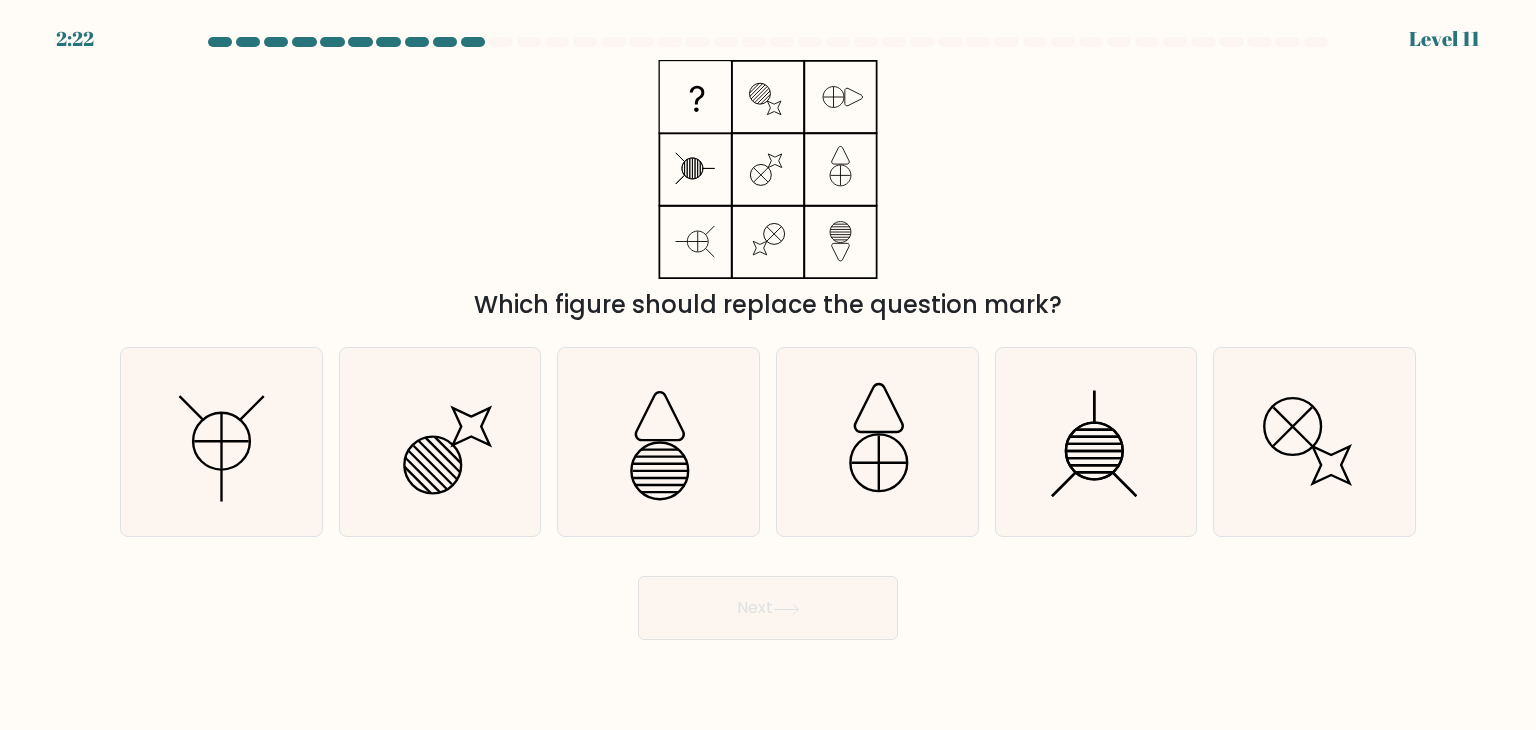 type 